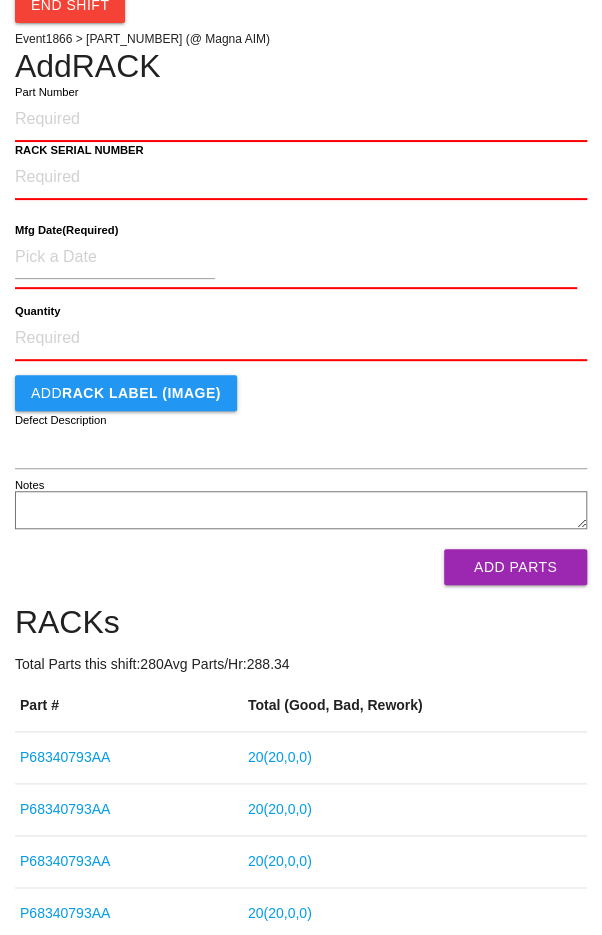 scroll, scrollTop: 0, scrollLeft: 0, axis: both 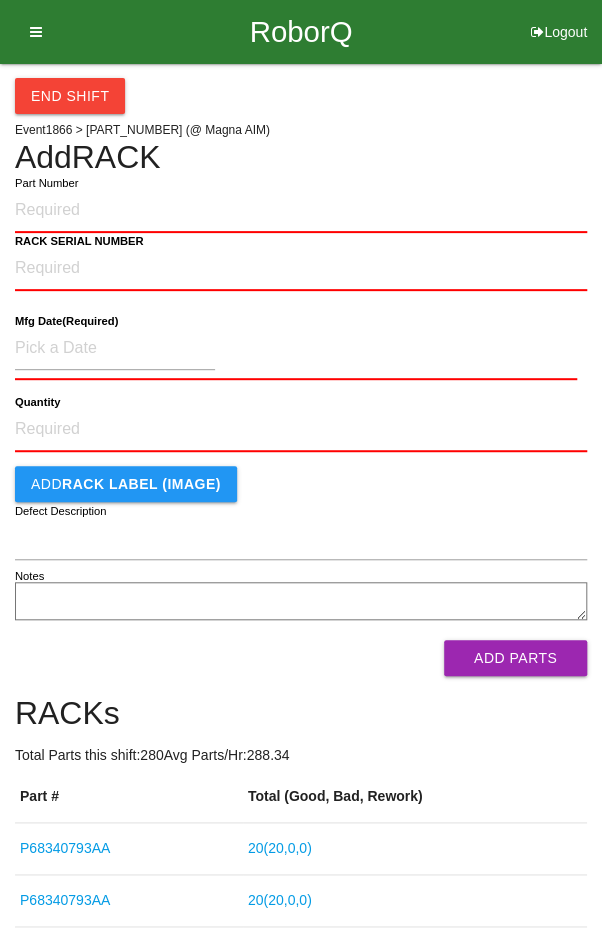 click at bounding box center [29, 32] 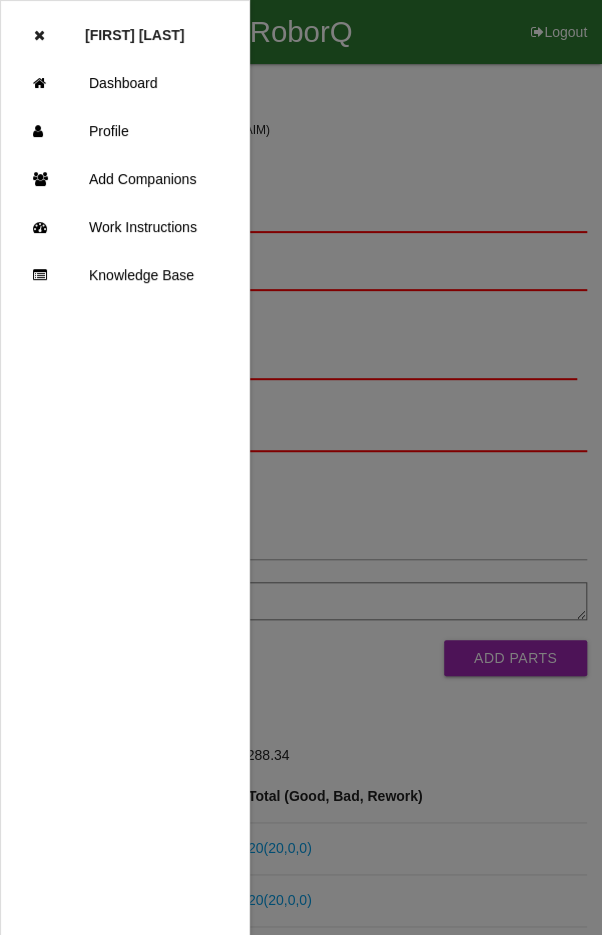 click on "Dashboard" at bounding box center (125, 83) 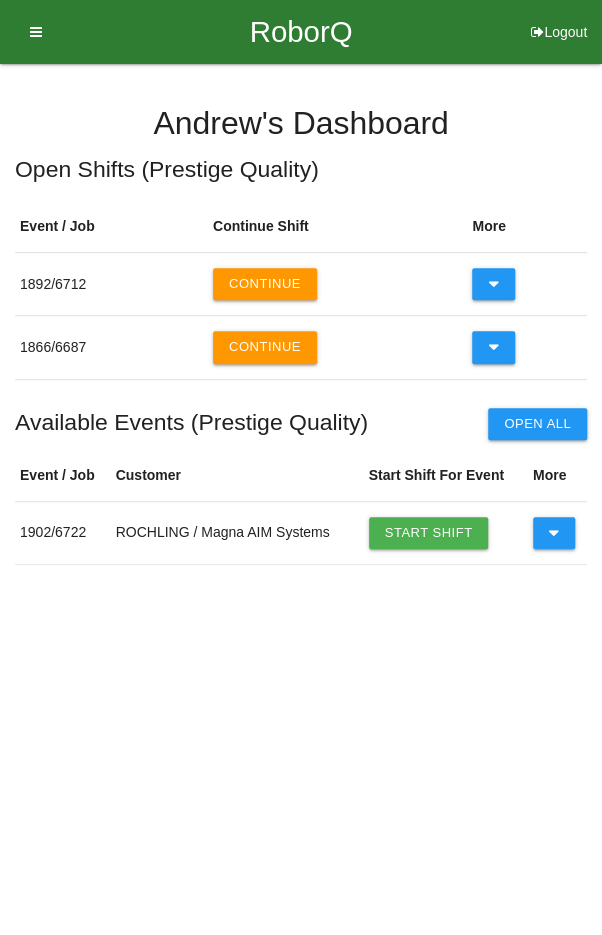 click at bounding box center (554, 533) 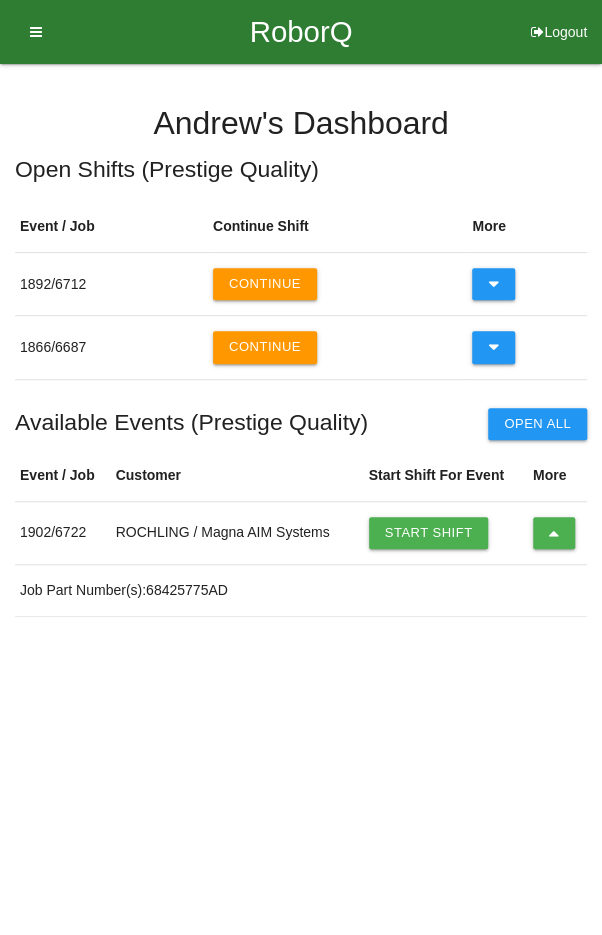 click at bounding box center [554, 533] 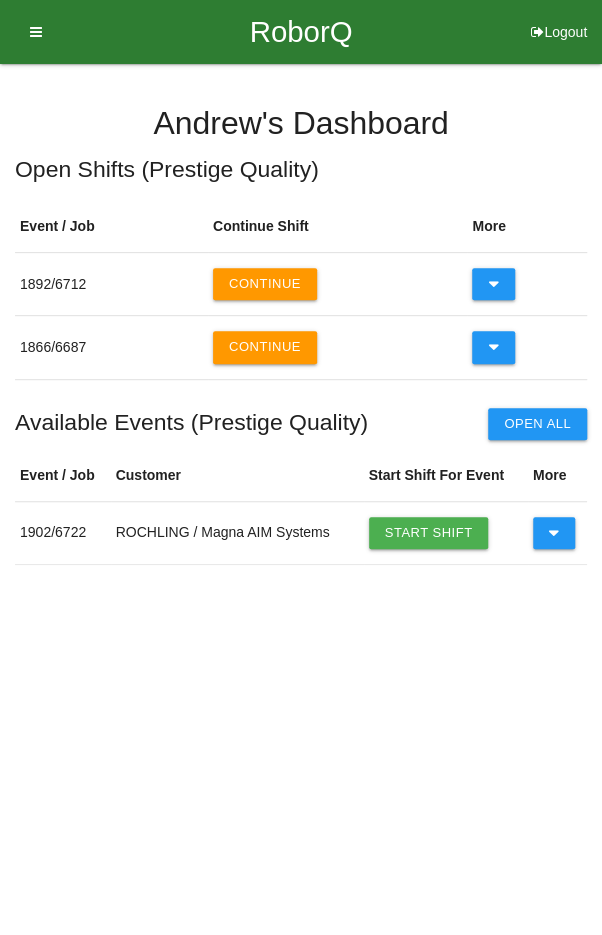 click at bounding box center [493, 347] 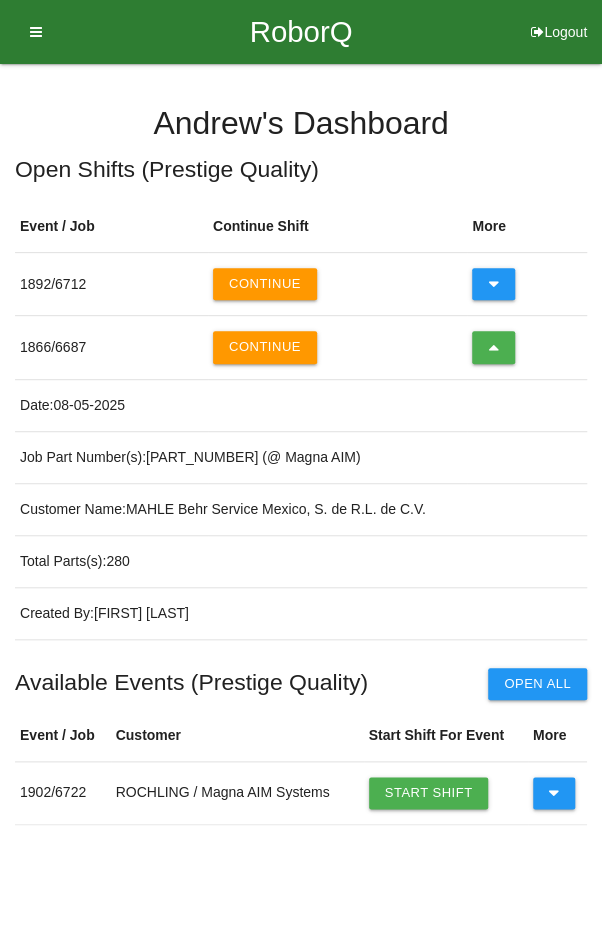 click at bounding box center [493, 347] 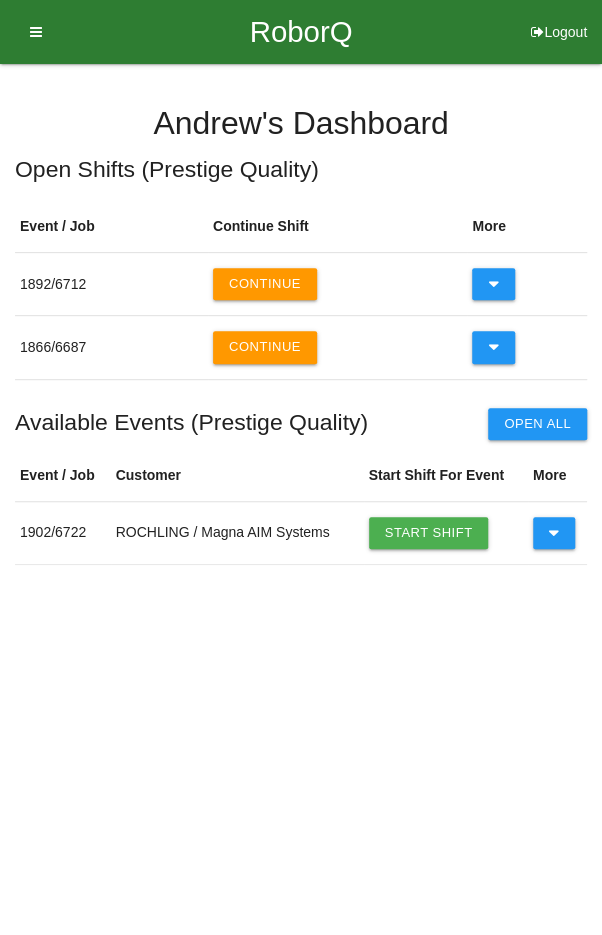 click at bounding box center (493, 284) 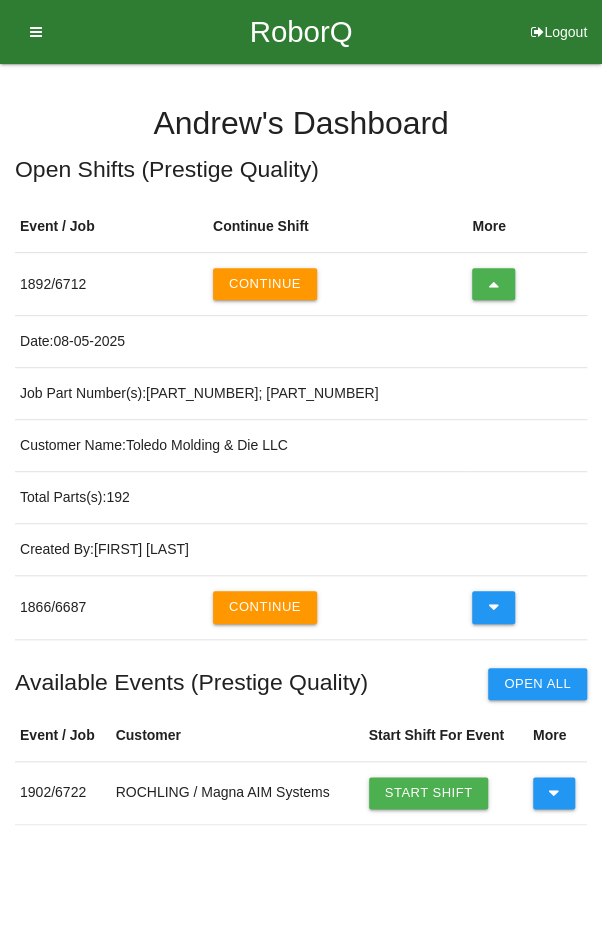 click on "Continue" at bounding box center [265, 284] 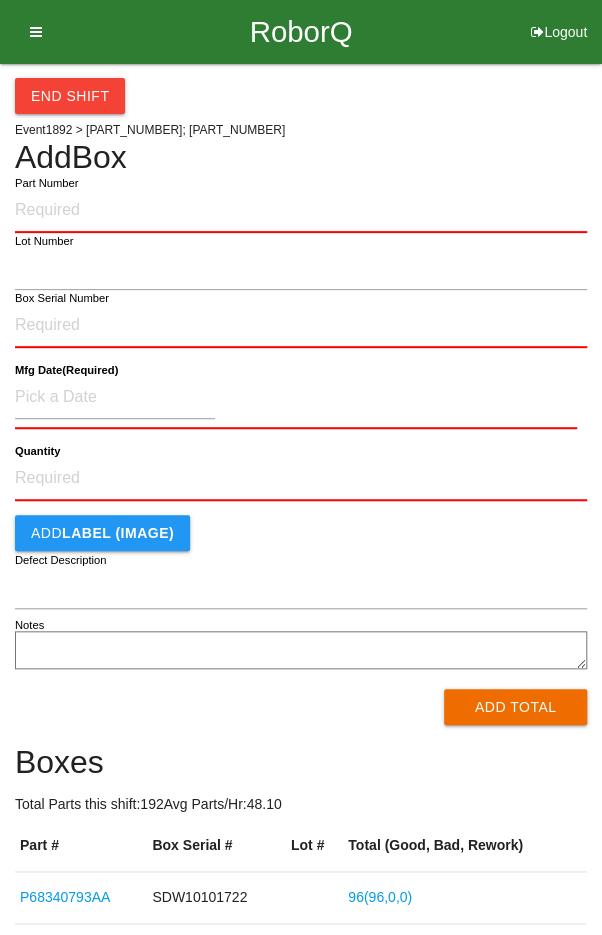 click on "End Shift Event  1892   > [PART_NUMBER]; [PART_NUMBER] Add  Box   Part Number    Box Serial Number    Mfg Date  (Required) Quantity Add  LABEL (IMAGE) Defect Description Notes Add Total Boxes Total Parts this shift:  192  Avg Parts/Hr:  48.10 Part # Box Serial # Lot # Total (Good, Bad, Rework) [PART_NUMBER] [SERIAL_NUMBER] [LOT_NUMBER] 96  ( 96 ,  0 ,  0 ) [PART_NUMBER] [SERIAL_NUMBER] 96  ( 96 ,  0 ,  0 )" at bounding box center (301, 520) 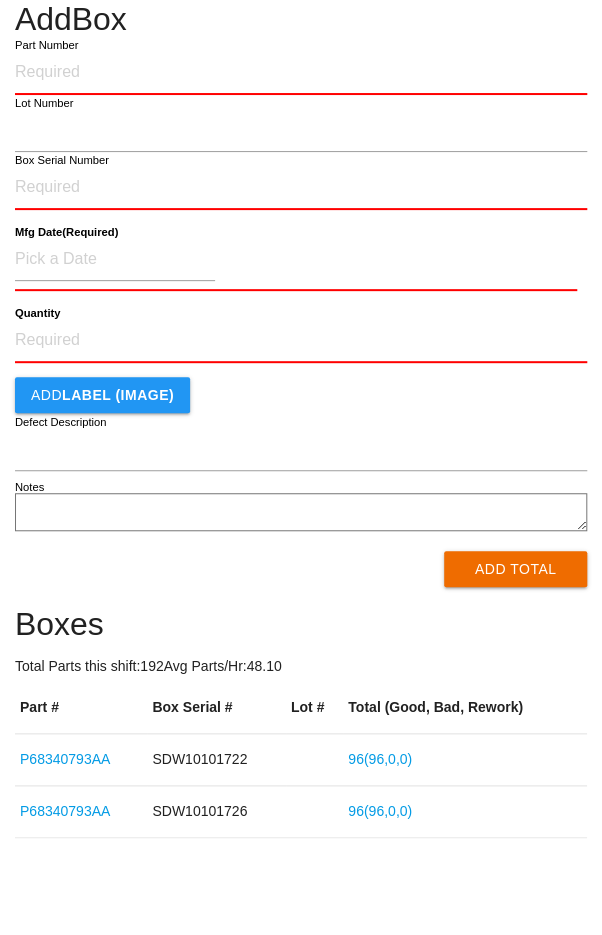 scroll, scrollTop: 0, scrollLeft: 0, axis: both 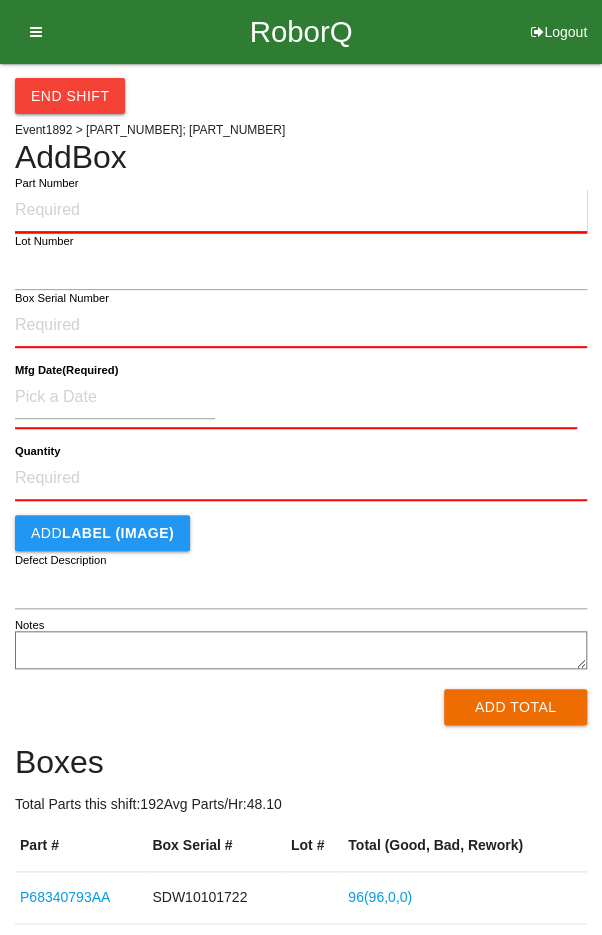 click on "Part Number" at bounding box center (301, 211) 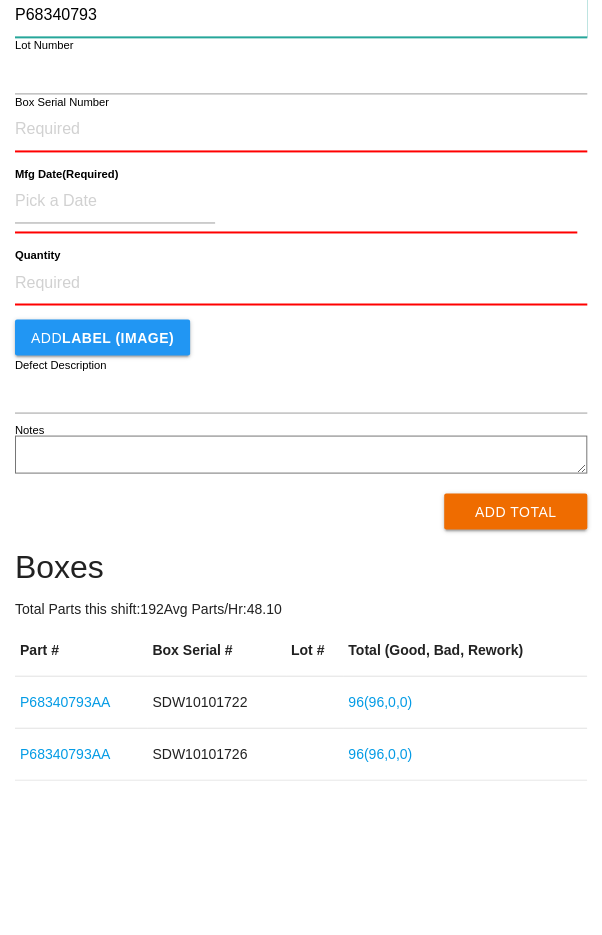 scroll, scrollTop: 0, scrollLeft: 0, axis: both 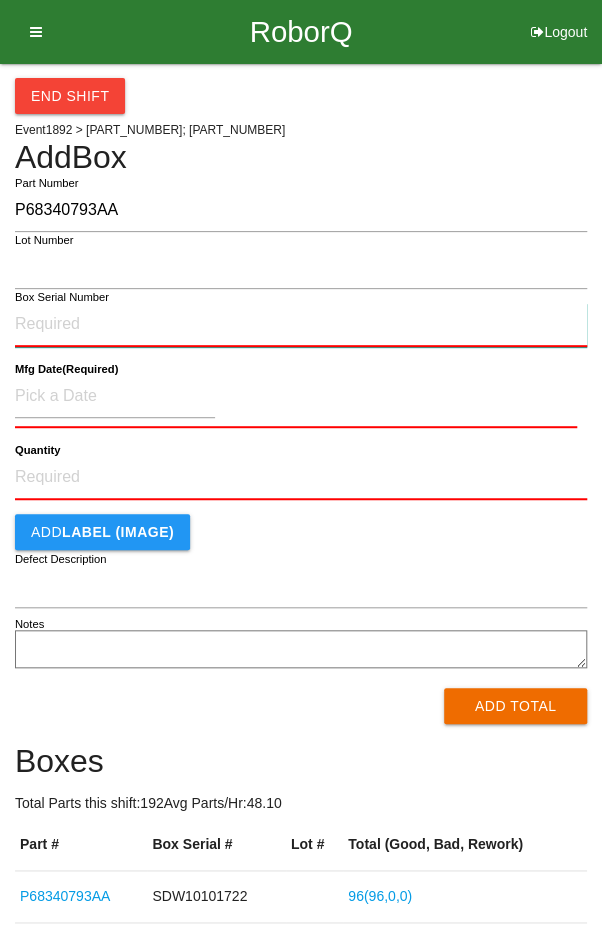 click on "Box Serial Number" at bounding box center (301, 325) 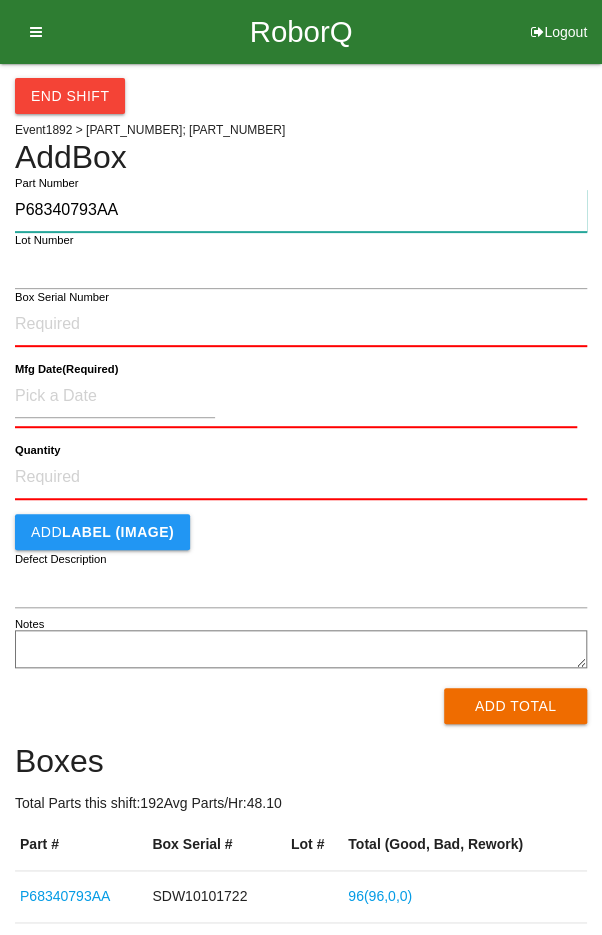 click on "P68340793AA" at bounding box center (301, 210) 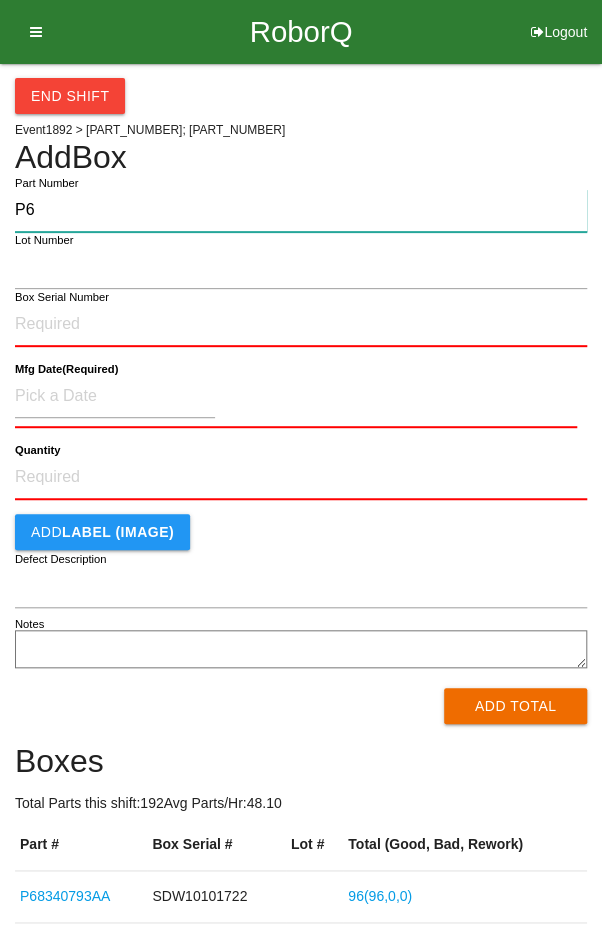 type on "P" 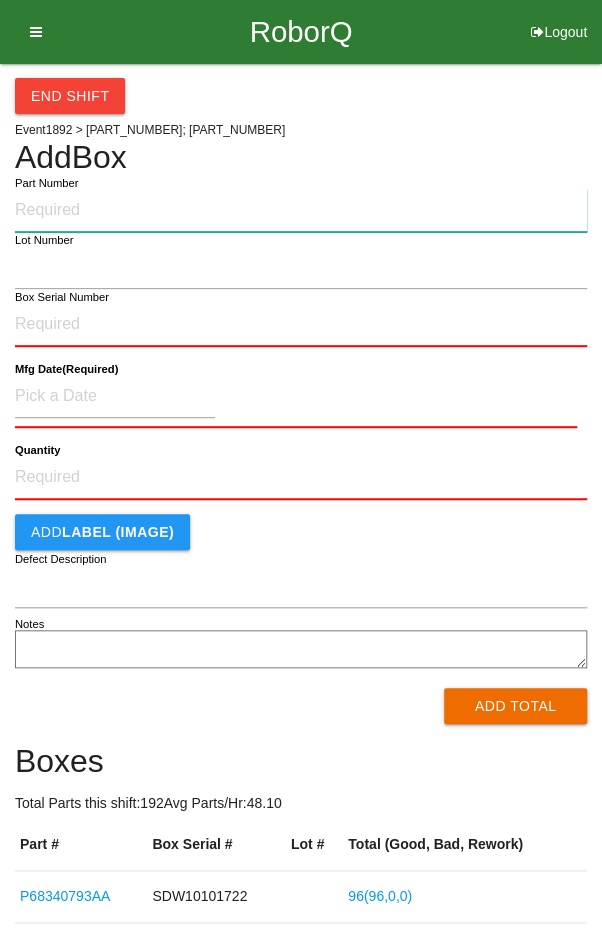 type 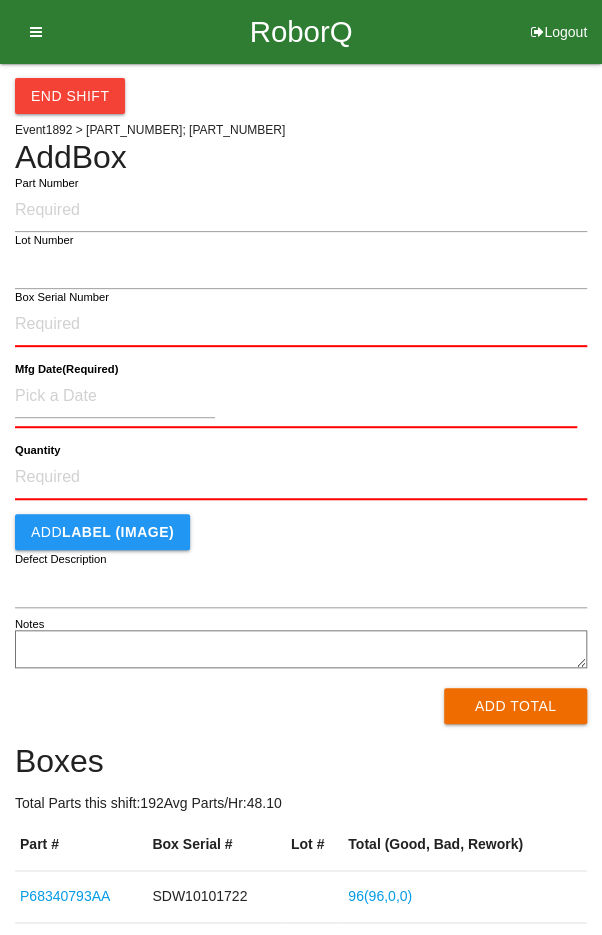 click on "End Shift Event  1892   > [PART_NUMBER]; [PART_NUMBER] Add  Box   Part Number    Box Serial Number    Mfg Date  (Required) Quantity Add  LABEL (IMAGE) Defect Description Notes Add Total Boxes Total Parts this shift:  192  Avg Parts/Hr:  48.10 Part # Box Serial # Lot # Total (Good, Bad, Rework) [PART_NUMBER] [SERIAL_NUMBER] [LOT_NUMBER] 96  ( 96 ,  0 ,  0 ) [PART_NUMBER] [SERIAL_NUMBER] 96  ( 96 ,  0 ,  0 )" at bounding box center (301, 519) 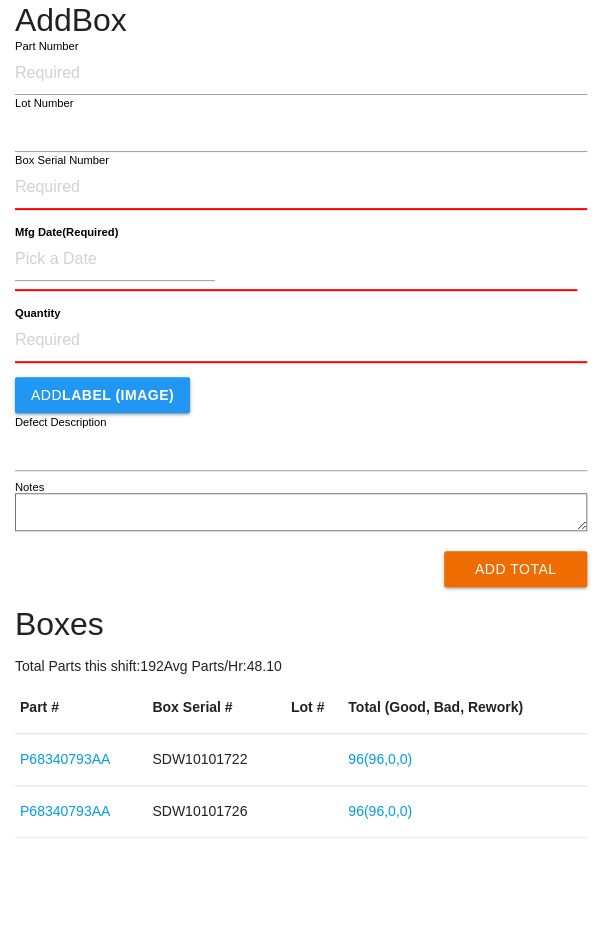 scroll, scrollTop: 0, scrollLeft: 0, axis: both 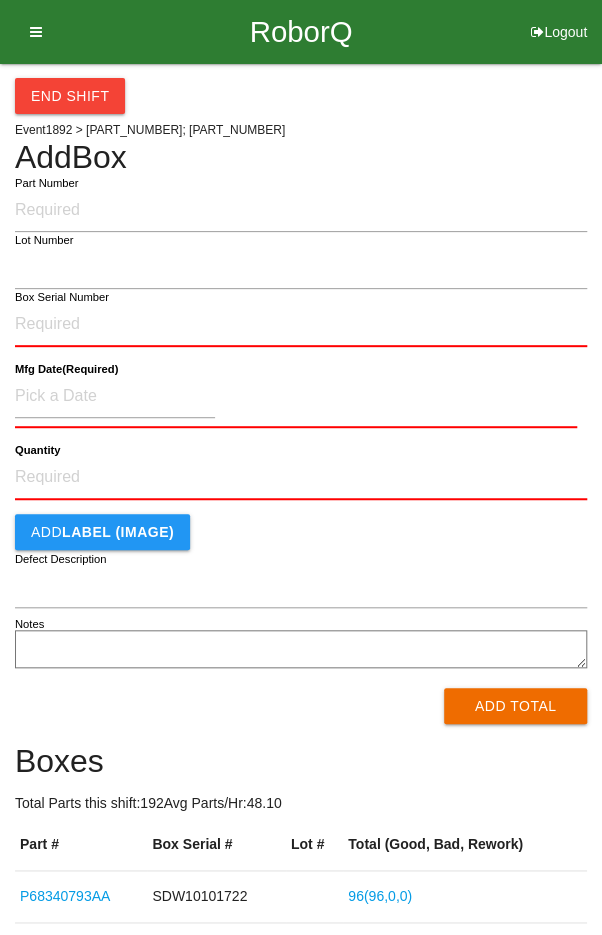 click on "End Shift" at bounding box center (70, 96) 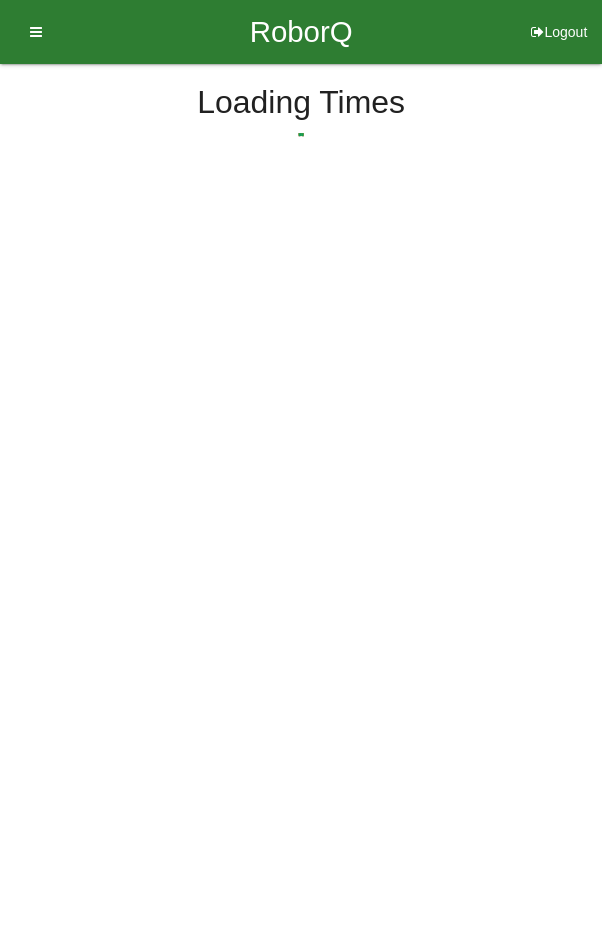 select on "8" 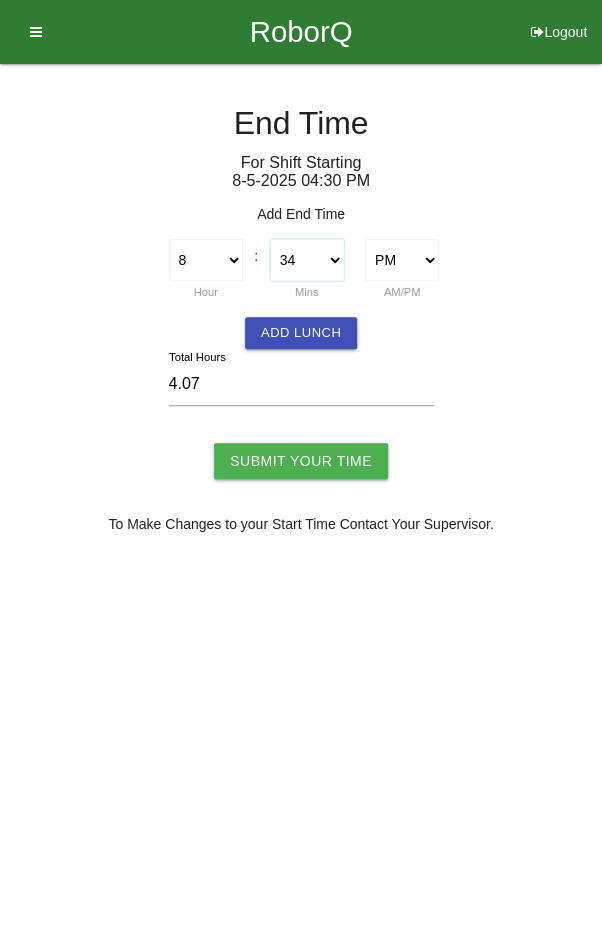 click on "00 01 02 03 04 05 06 07 08 09 10 11 12 13 14 15 16 17 18 19 20 21 22 23 24 25 26 27 28 29 30 31 32 33 34 35 36 37 38 39 40 41 42 43 44 45 46 47 48 49 50 51 52 53 54 55 56 57 58 59" at bounding box center [307, 260] 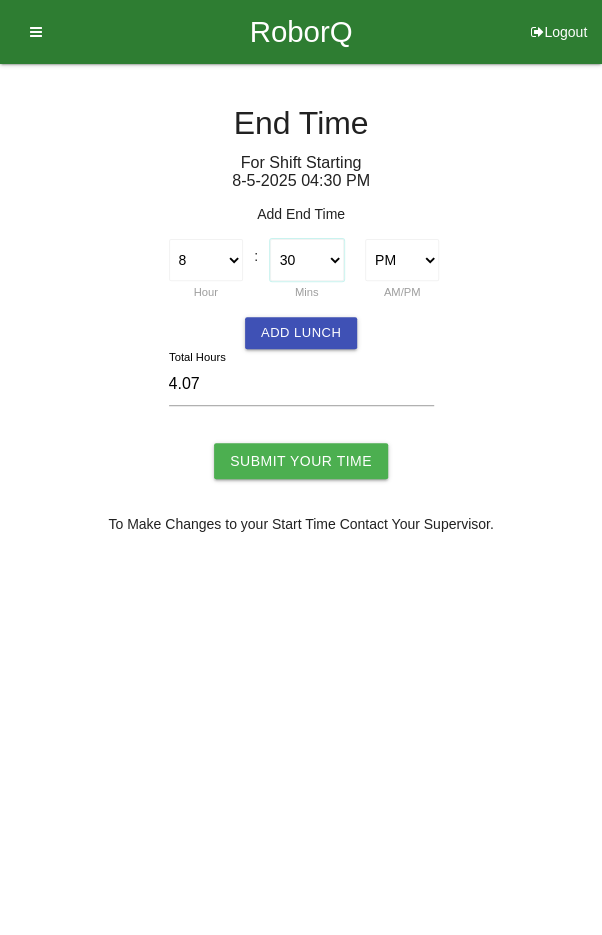 type on "4.00" 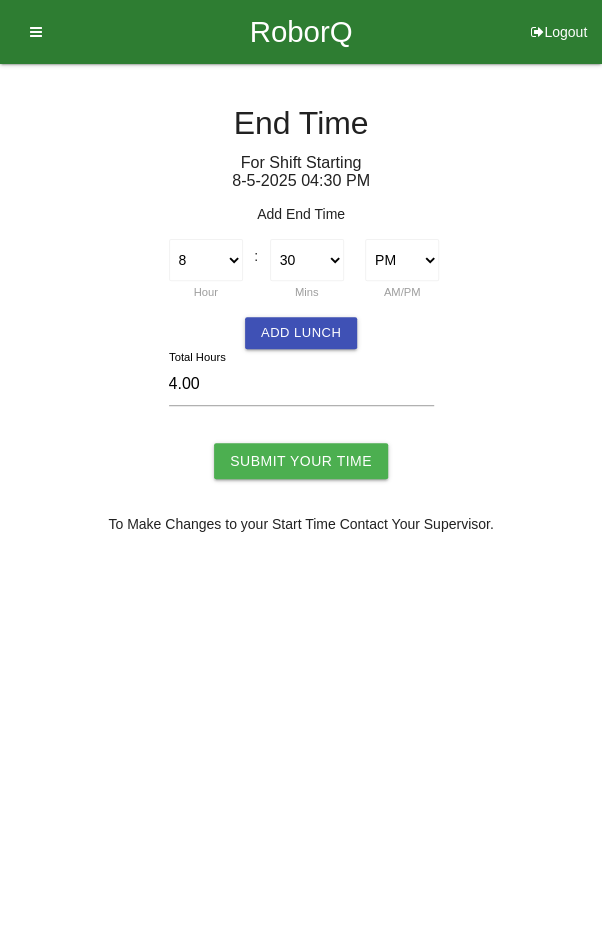click on "Submit Your Time" at bounding box center [301, 461] 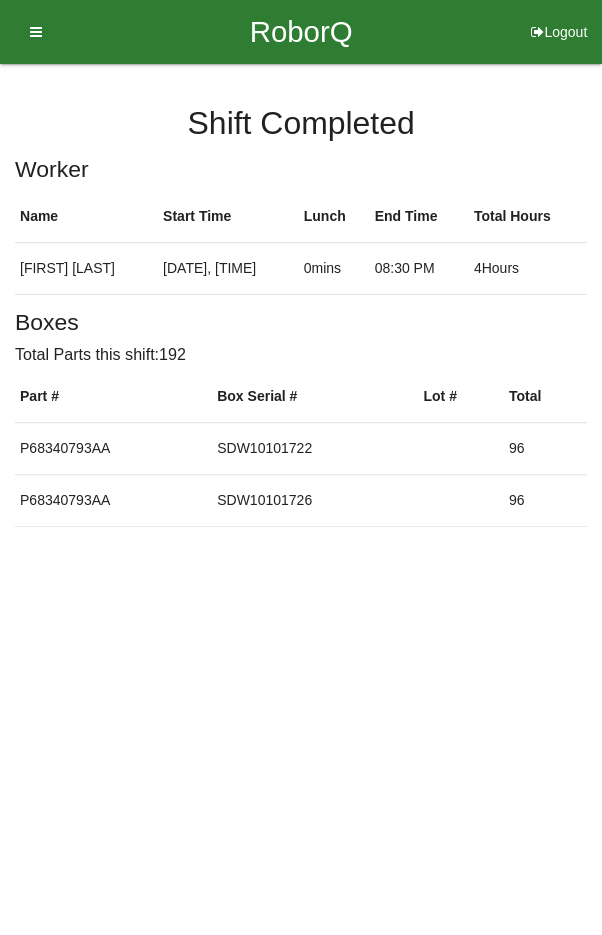 click at bounding box center [29, 32] 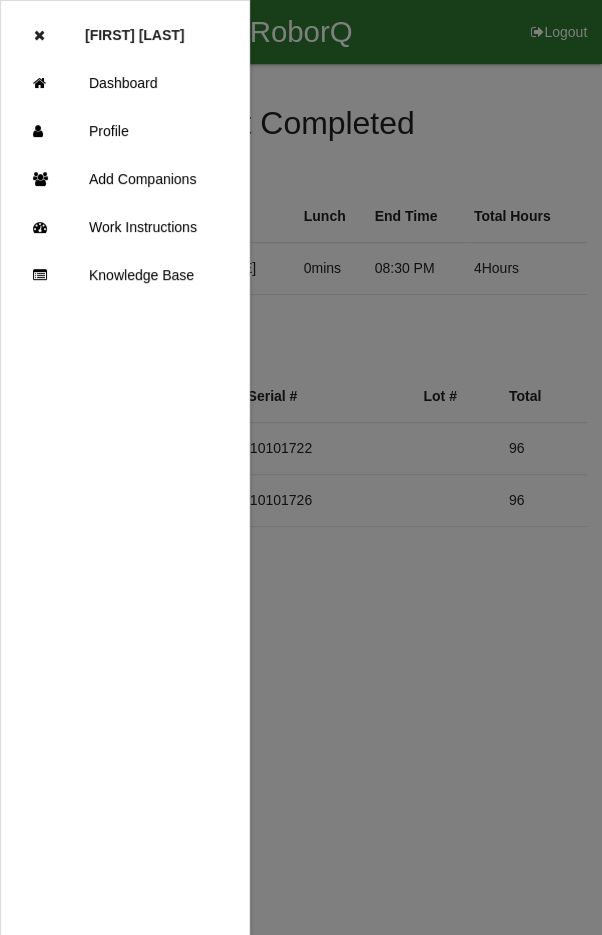 click on "Dashboard" at bounding box center [125, 83] 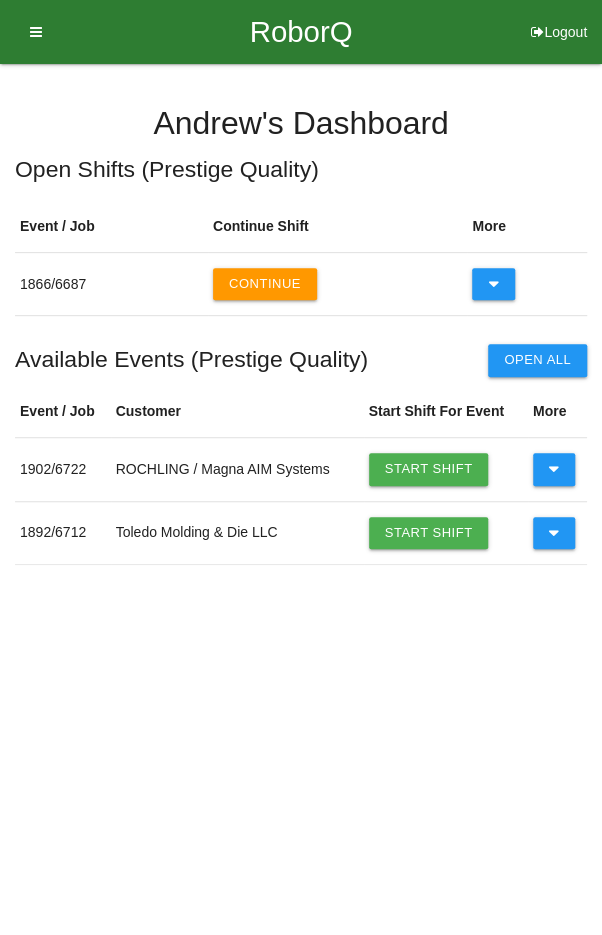 click on "Continue" at bounding box center (265, 284) 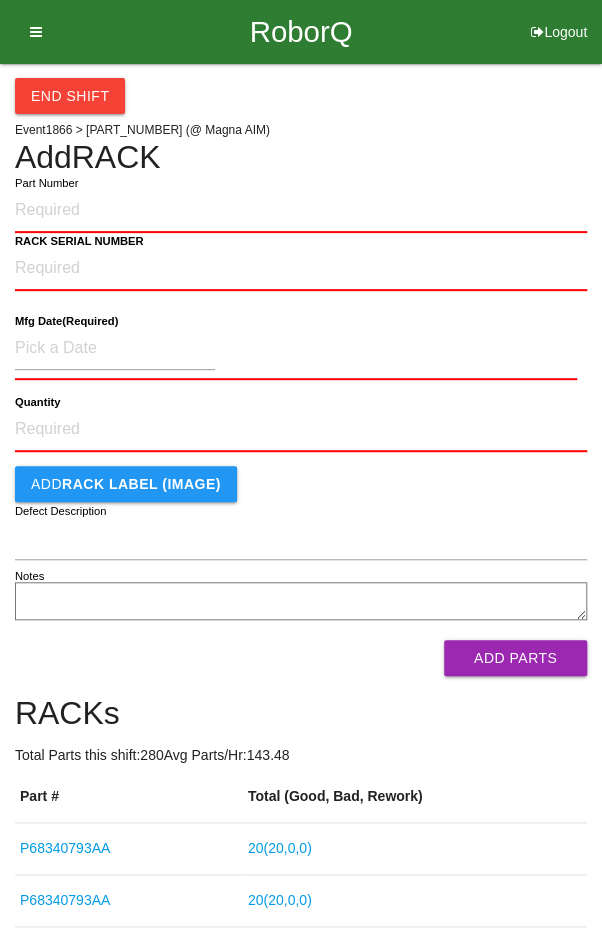 click on "End Shift Event  1866   > [PART_NUMBER] (@ Magna AIM) Add  RACK   Part Number    RACK SERIAL NUMBER     Mfg Date  (Required) Quantity Add  RACK LABEL (IMAGE) Defect Description Notes Add Parts RACKs Total Parts this shift:  280  Avg Parts/Hr:  143.48 Part # Total (Good, Bad, Rework) [PART_NUMBER] 20  ( 20 ,  0 ,  0 ) [PART_NUMBER] 20  ( 20 ,  0 ,  0 ) [PART_NUMBER] 20  ( 20 ,  0 ,  0 ) [PART_NUMBER] 20  ( 20 ,  0 ,  0 ) [PART_NUMBER] 20  ( 20 ,  0 ,  0 ) [PART_NUMBER] 20  ( 20 ,  0 ,  0 ) [PART_NUMBER] 20  ( 20 ,  0 ,  0 ) [PART_NUMBER] 20  ( 20 ,  0 ,  0 ) [PART_NUMBER] 20  ( 20 ,  0 ,  0 ) [PART_NUMBER] 20  ( 20 ,  0 ,  0 ) [PART_NUMBER] 20  ( 20 ,  0 ,  0 ) [PART_NUMBER] 20  ( 20 ,  0 ,  0 ) [PART_NUMBER] 20  ( 20 ,  0 ,  0 ) [PART_NUMBER] 20  ( 20 ,  0 ,  0 )" at bounding box center (301, 807) 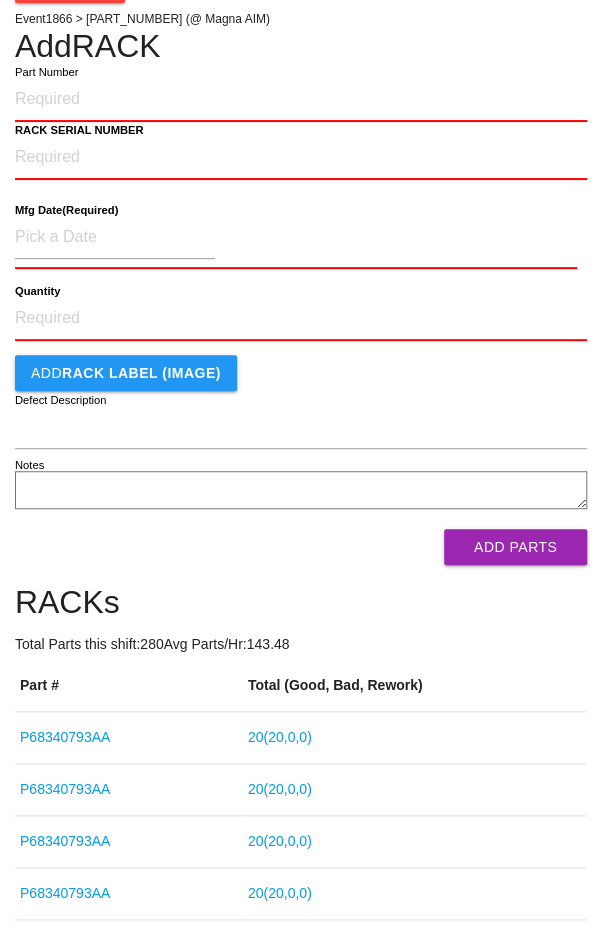 scroll, scrollTop: 0, scrollLeft: 0, axis: both 